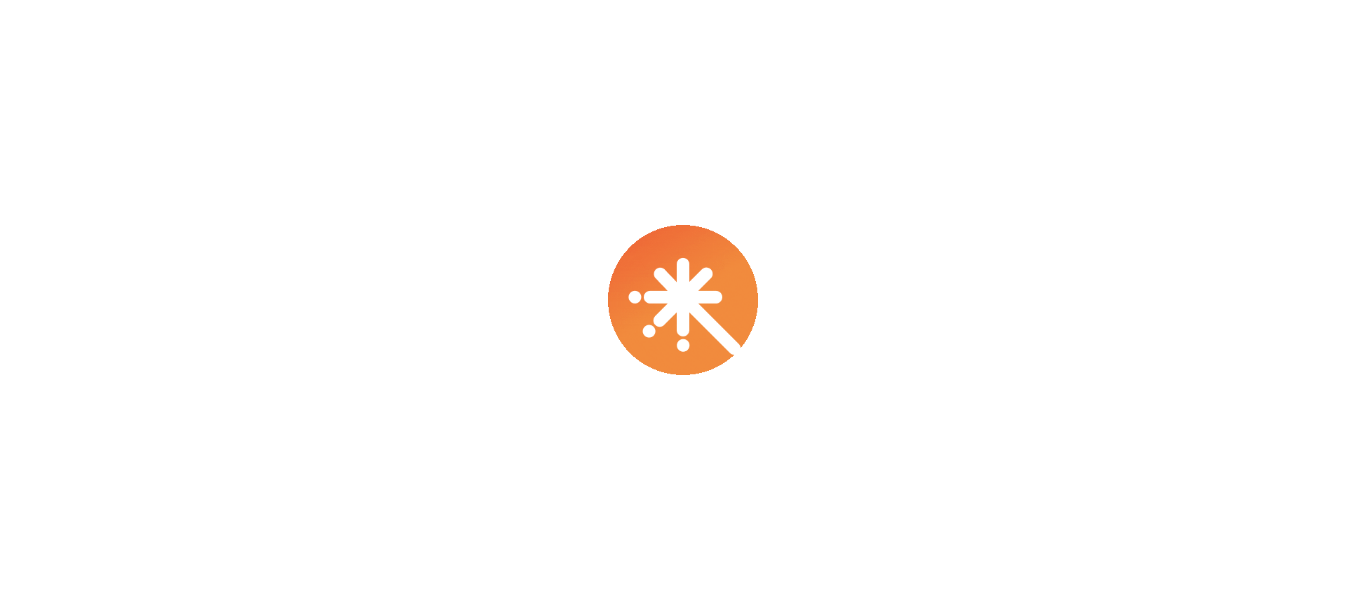 scroll, scrollTop: 0, scrollLeft: 0, axis: both 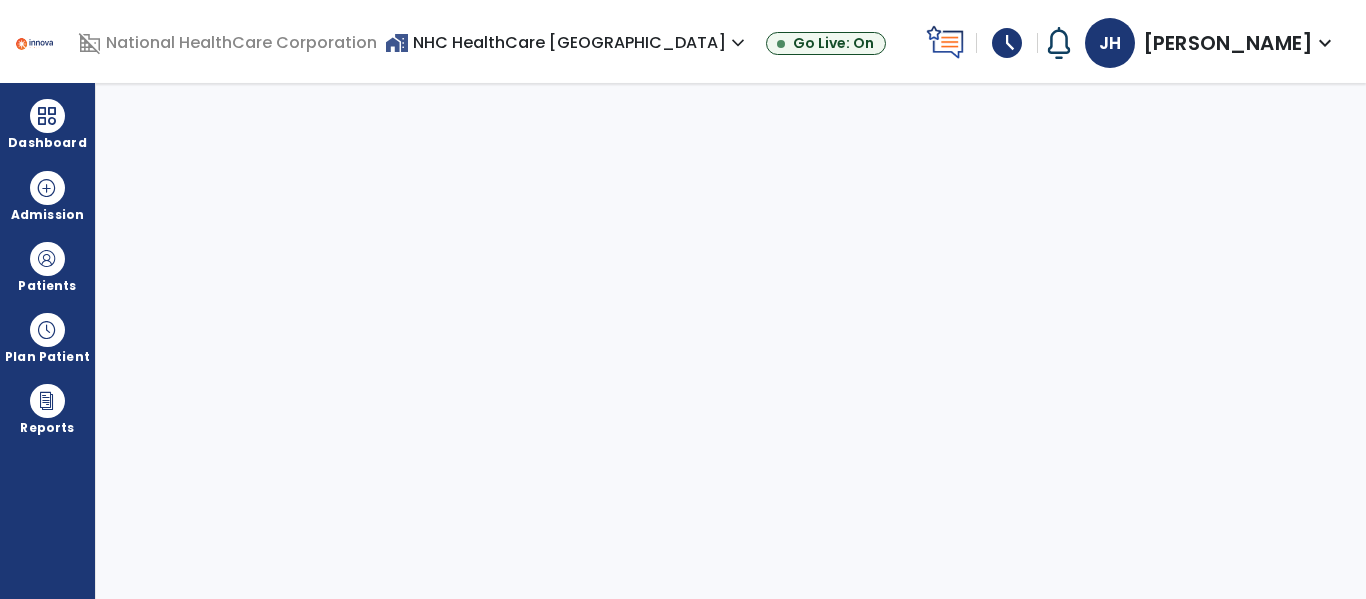 select on "****" 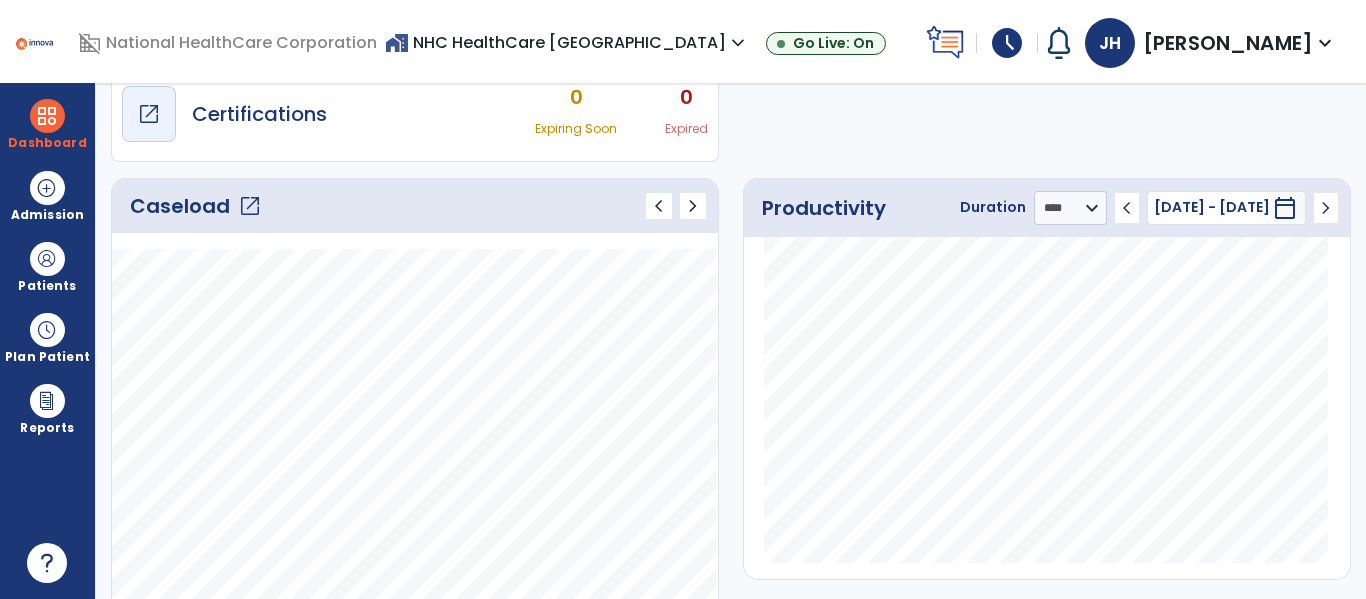 scroll, scrollTop: 188, scrollLeft: 0, axis: vertical 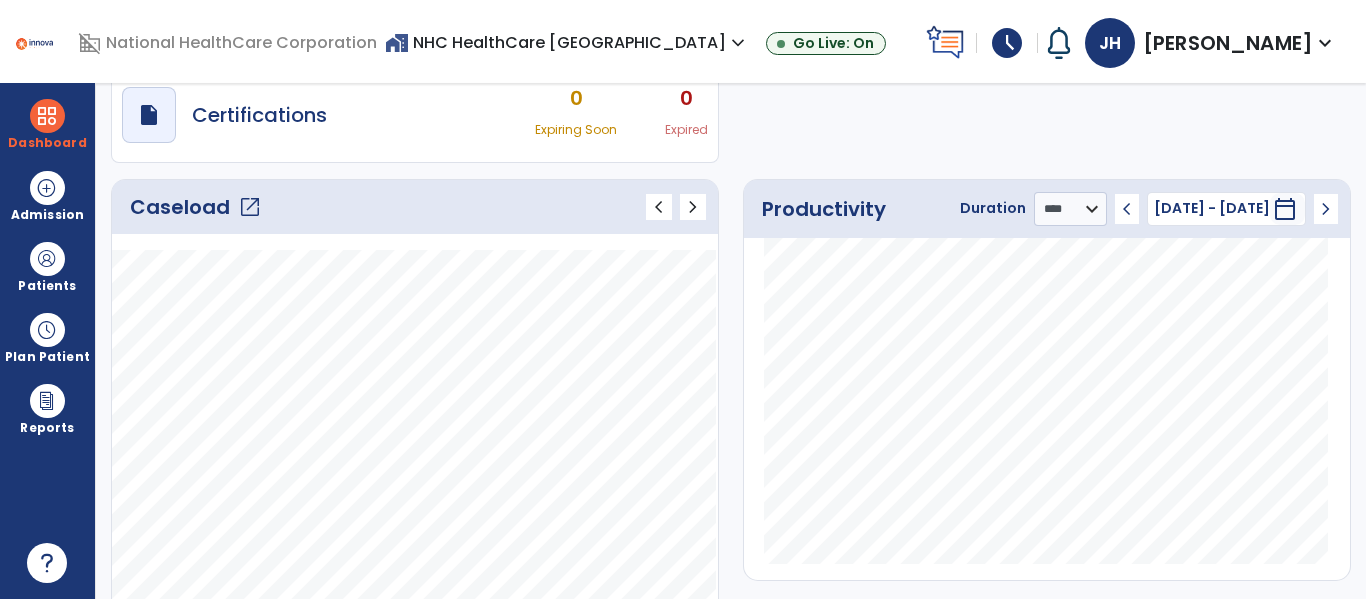 click on "Caseload   open_in_new" 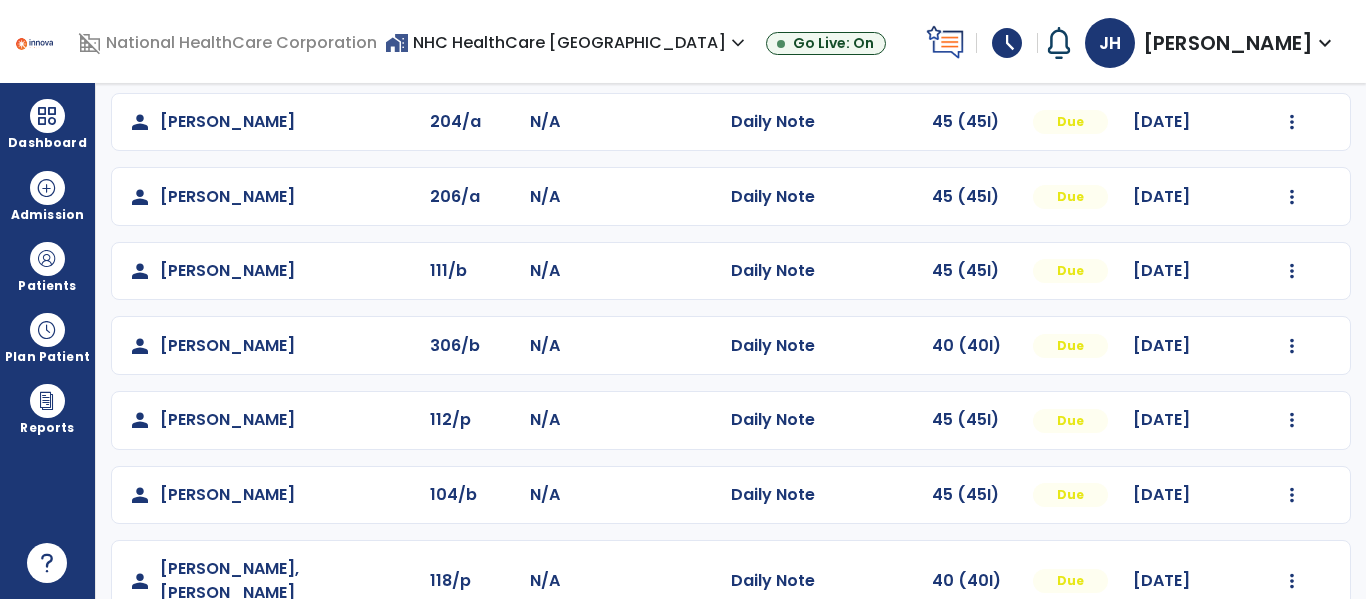 scroll, scrollTop: 0, scrollLeft: 0, axis: both 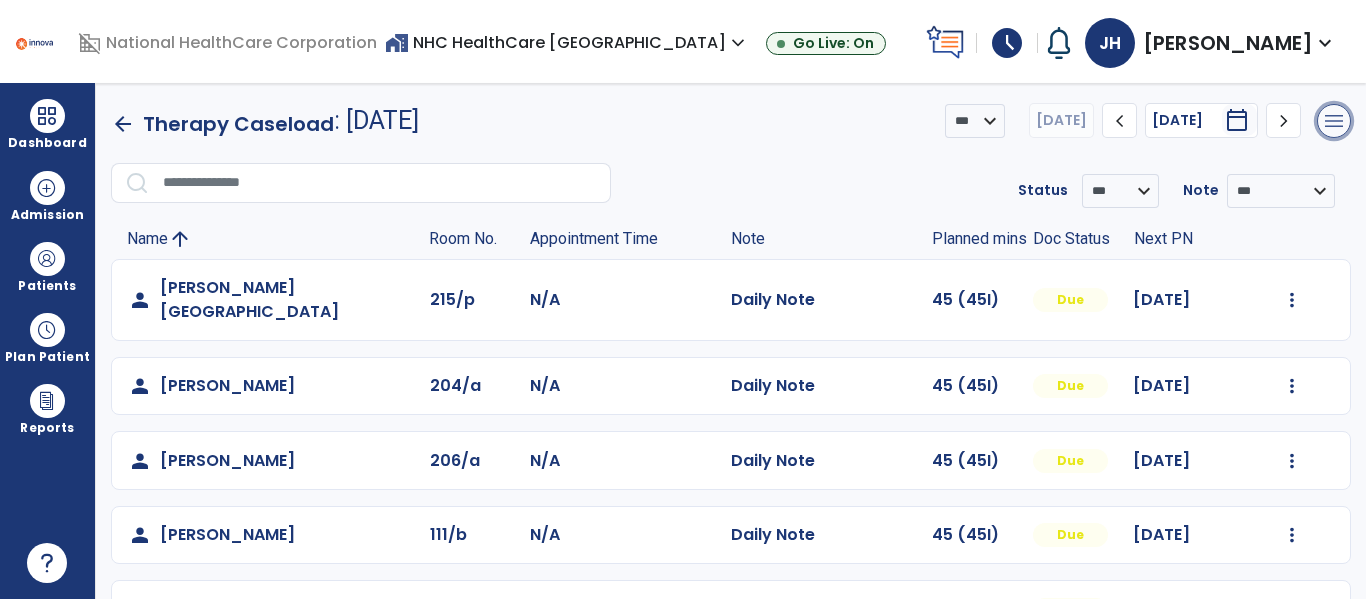 click on "menu" at bounding box center (1334, 121) 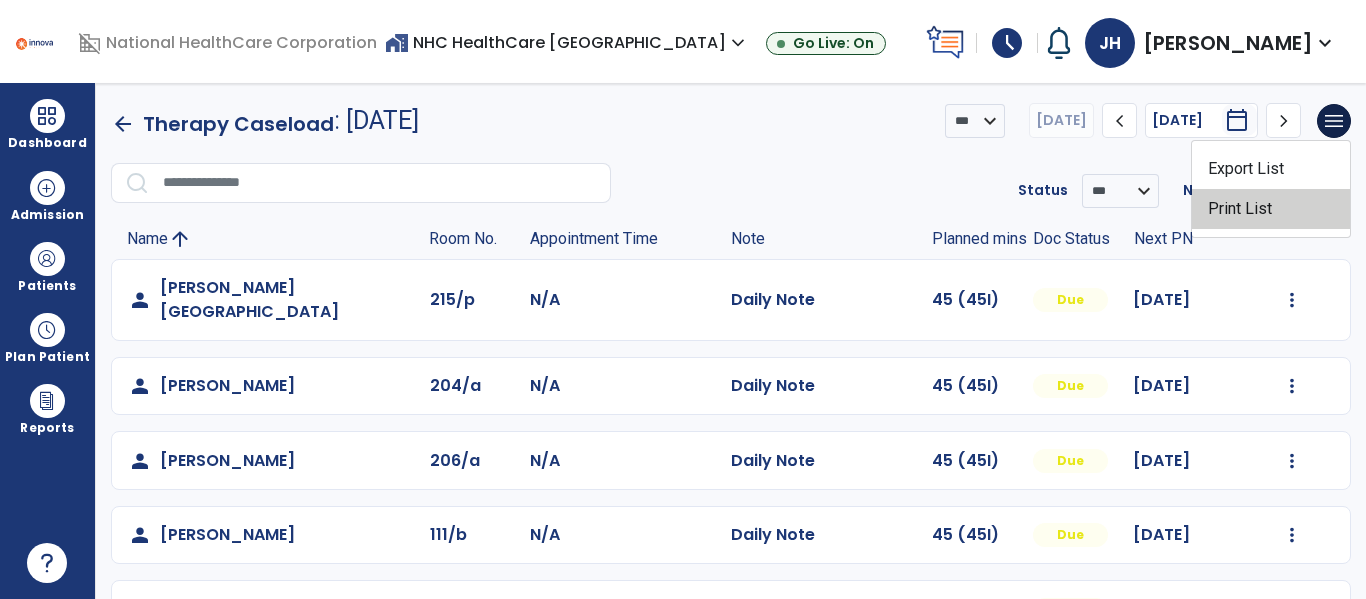 click on "Print List" 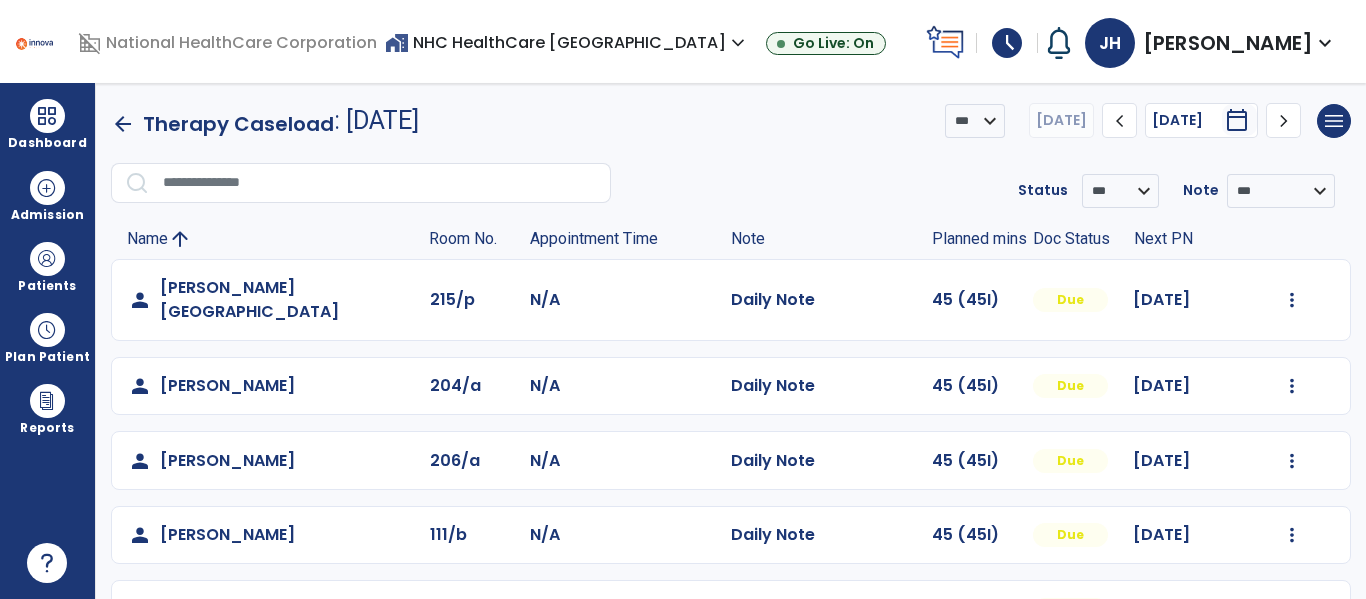 scroll, scrollTop: 264, scrollLeft: 0, axis: vertical 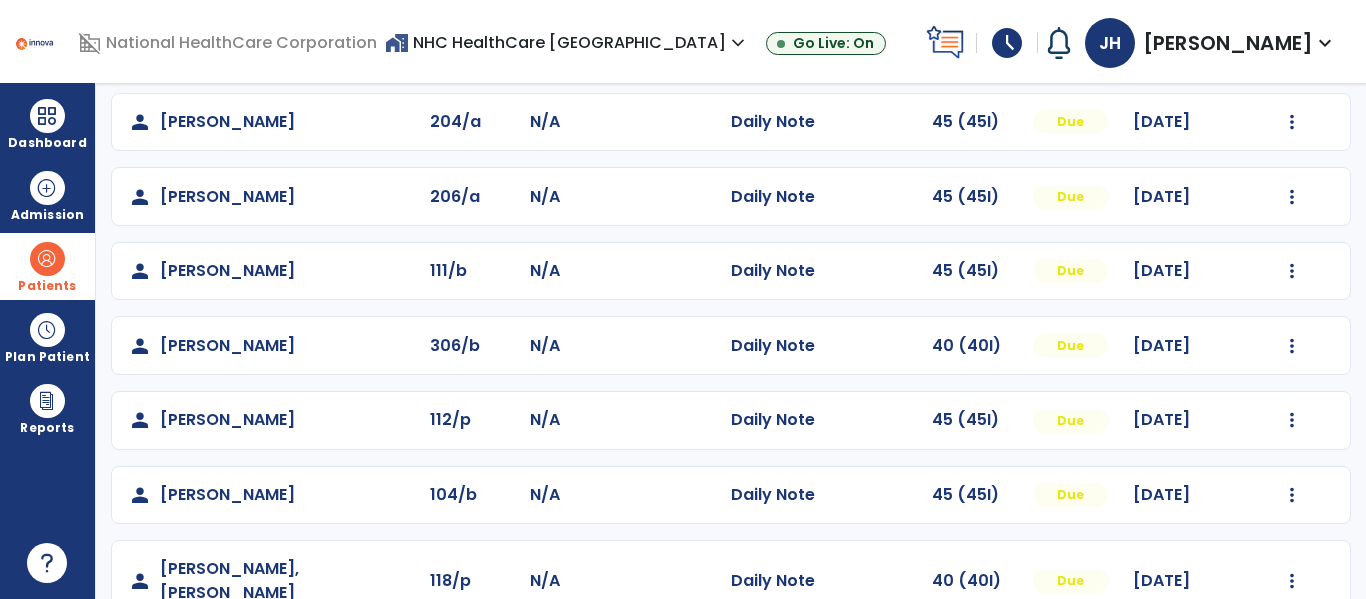 click at bounding box center [47, 259] 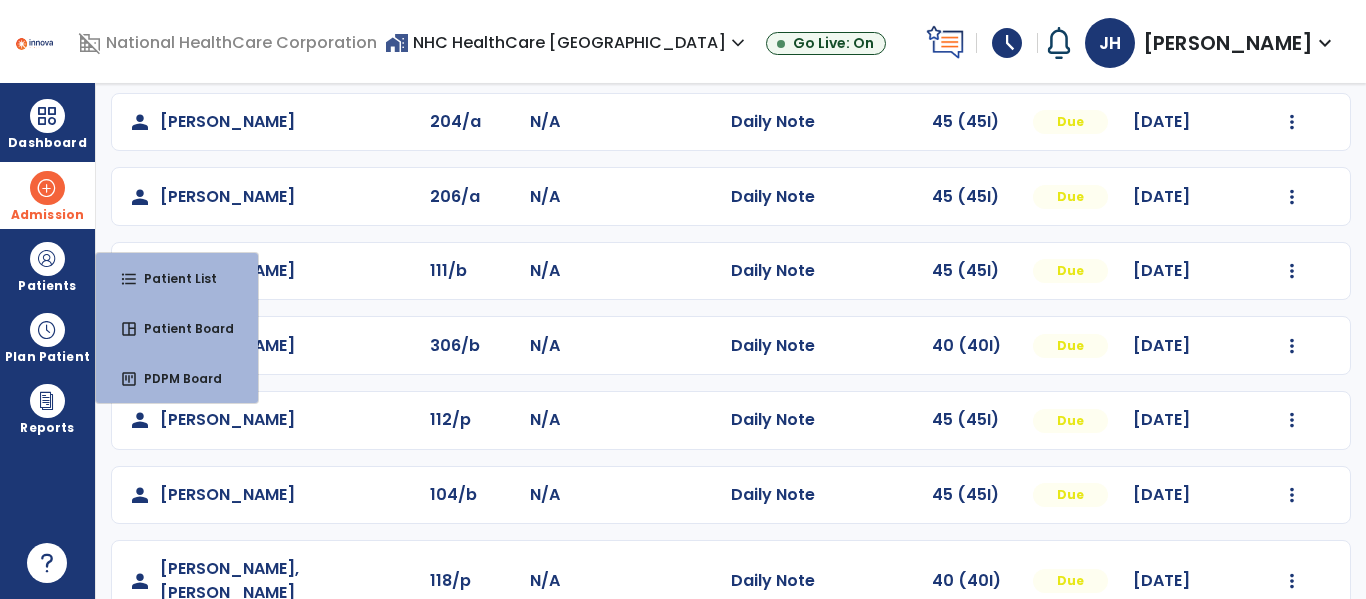 click on "Admission" at bounding box center (47, 215) 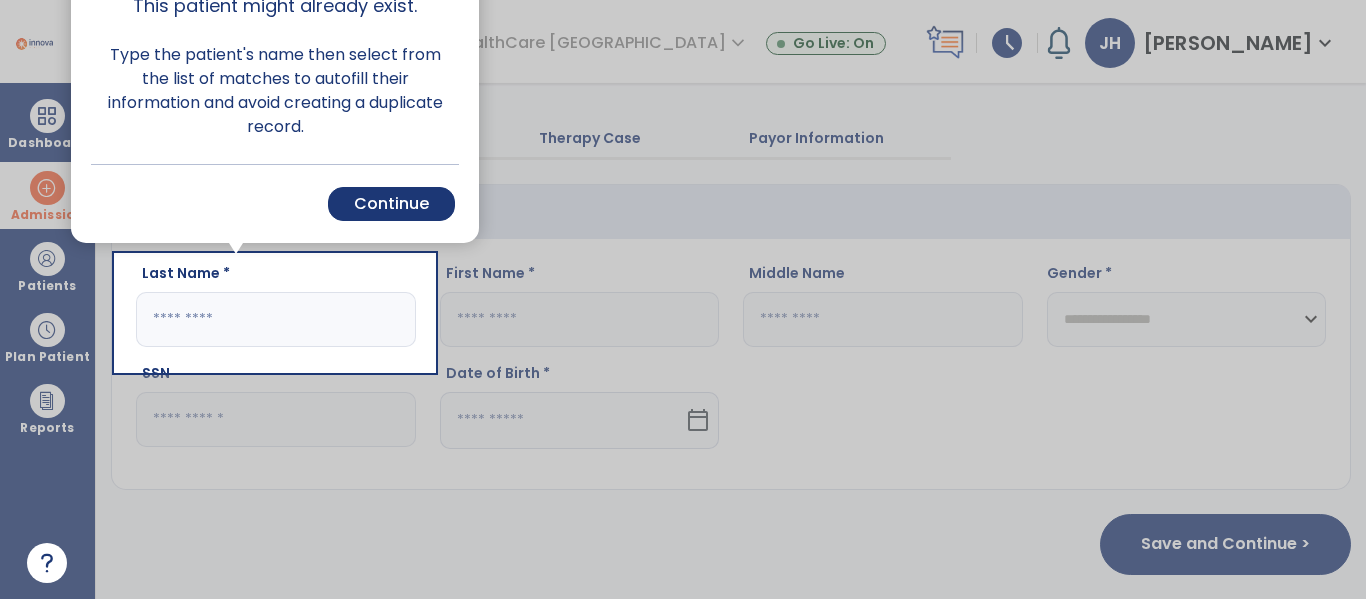 scroll, scrollTop: 29, scrollLeft: 0, axis: vertical 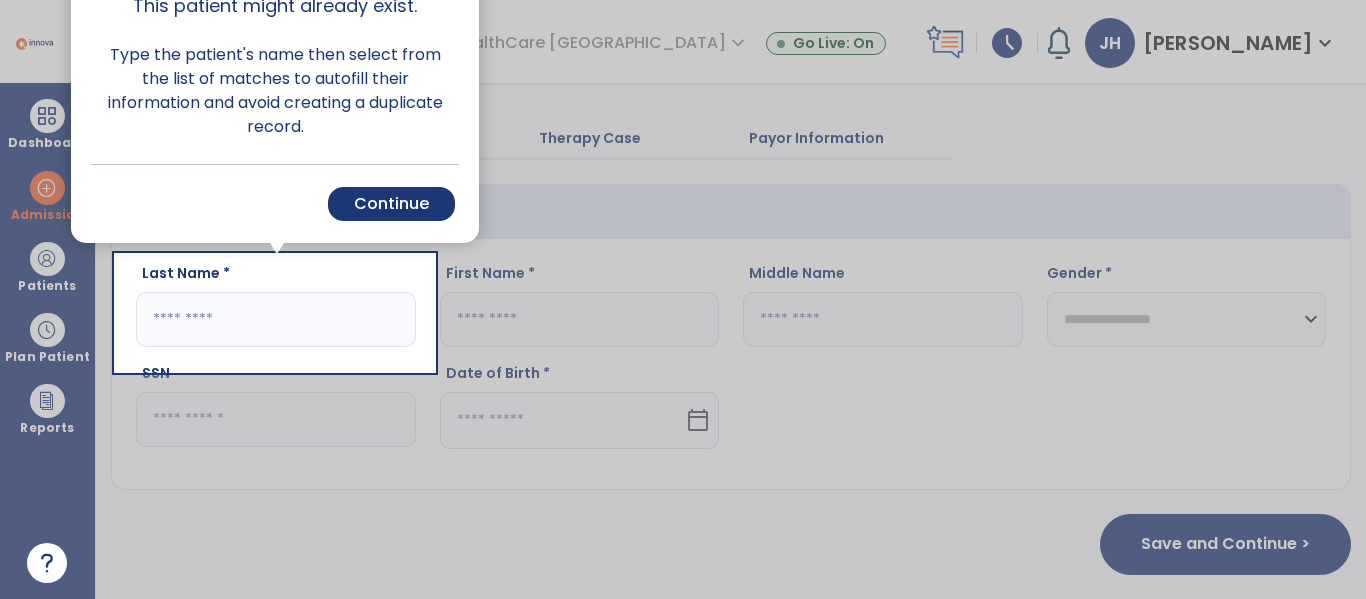click at bounding box center (900, 299) 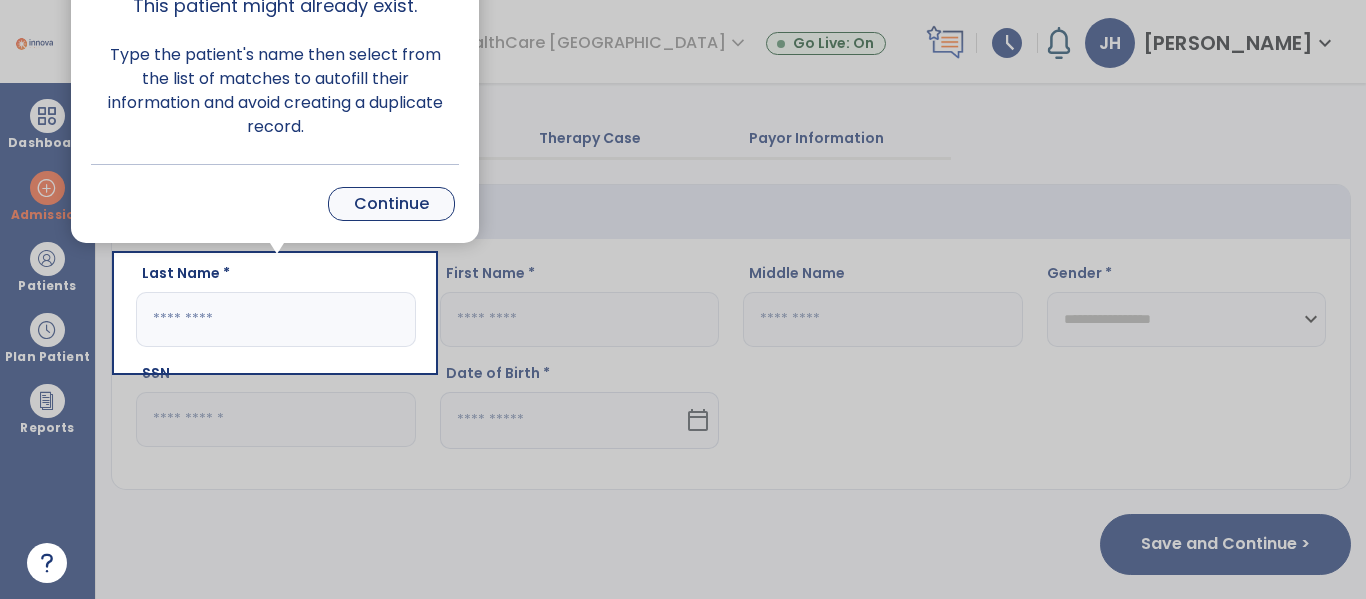 click on "Continue" at bounding box center [391, 204] 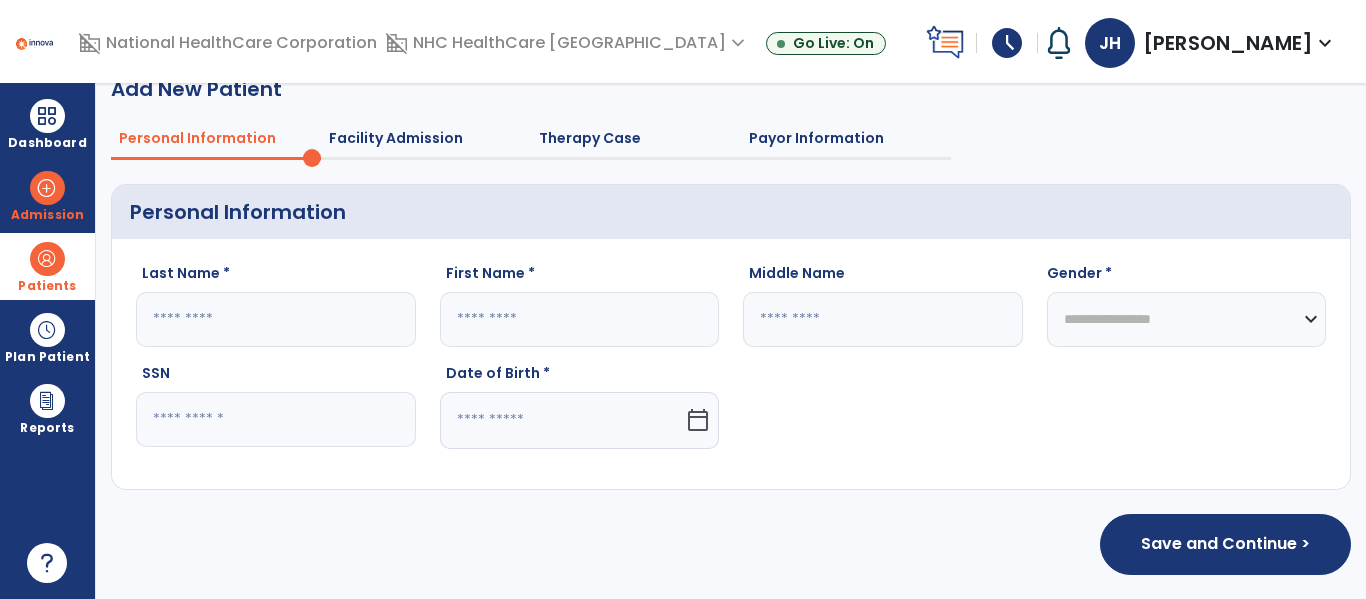 click at bounding box center (47, 259) 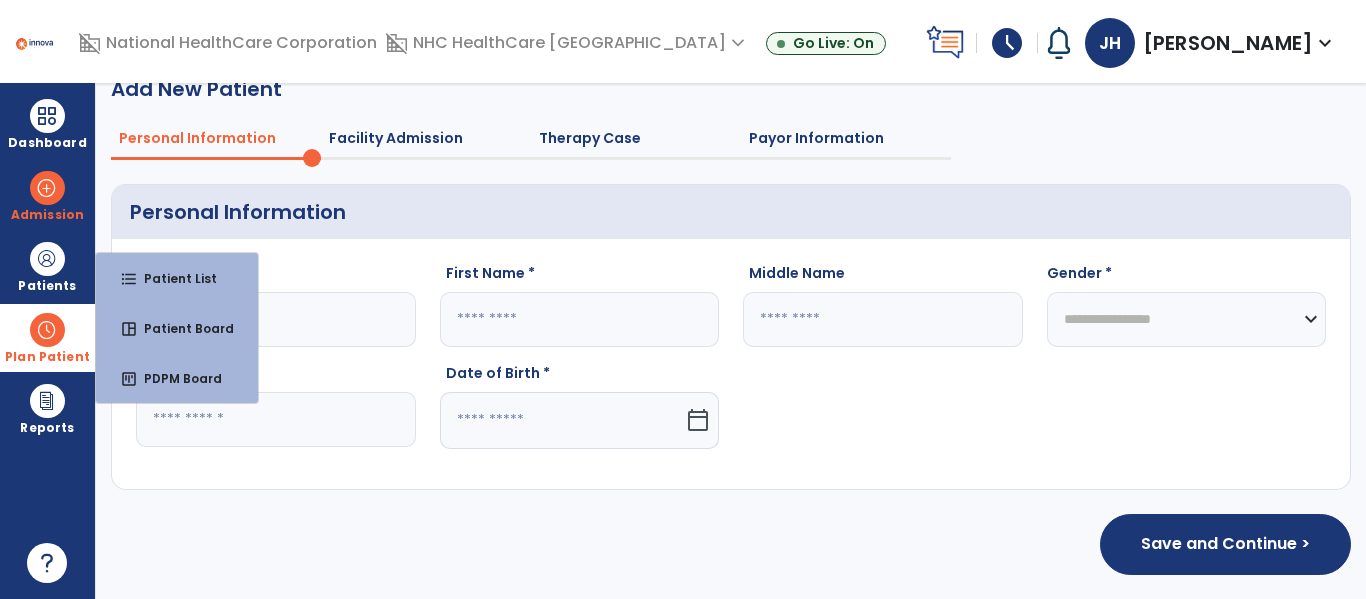 click at bounding box center [47, 330] 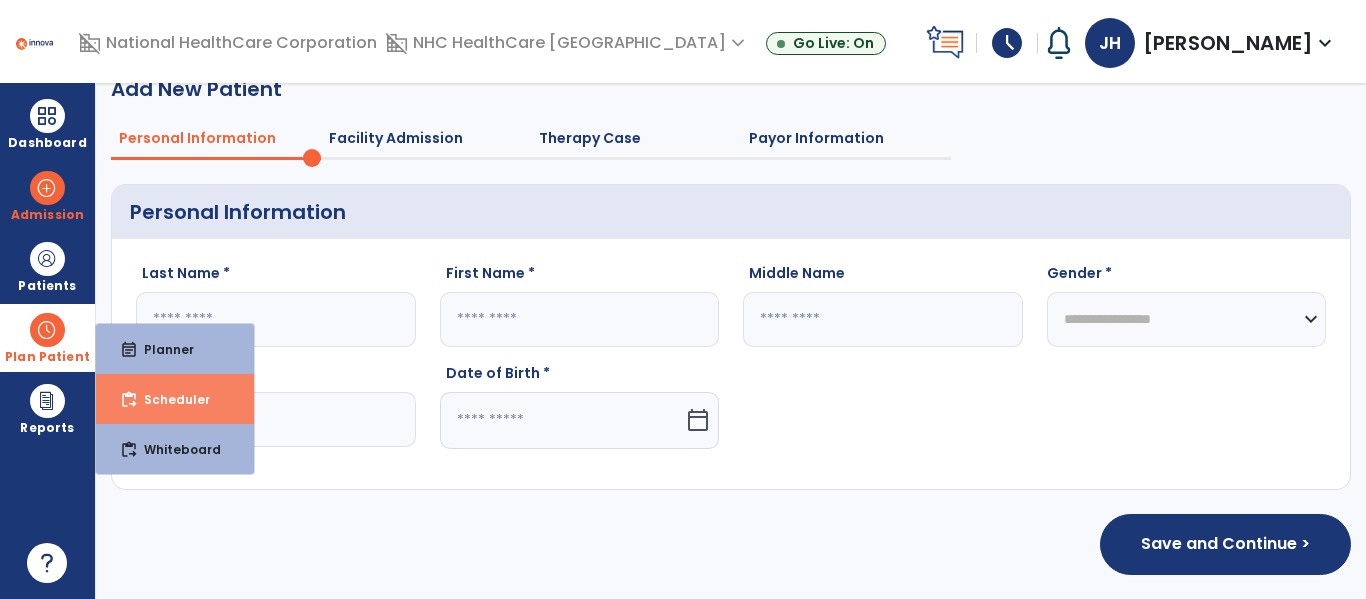 click on "Scheduler" at bounding box center (169, 399) 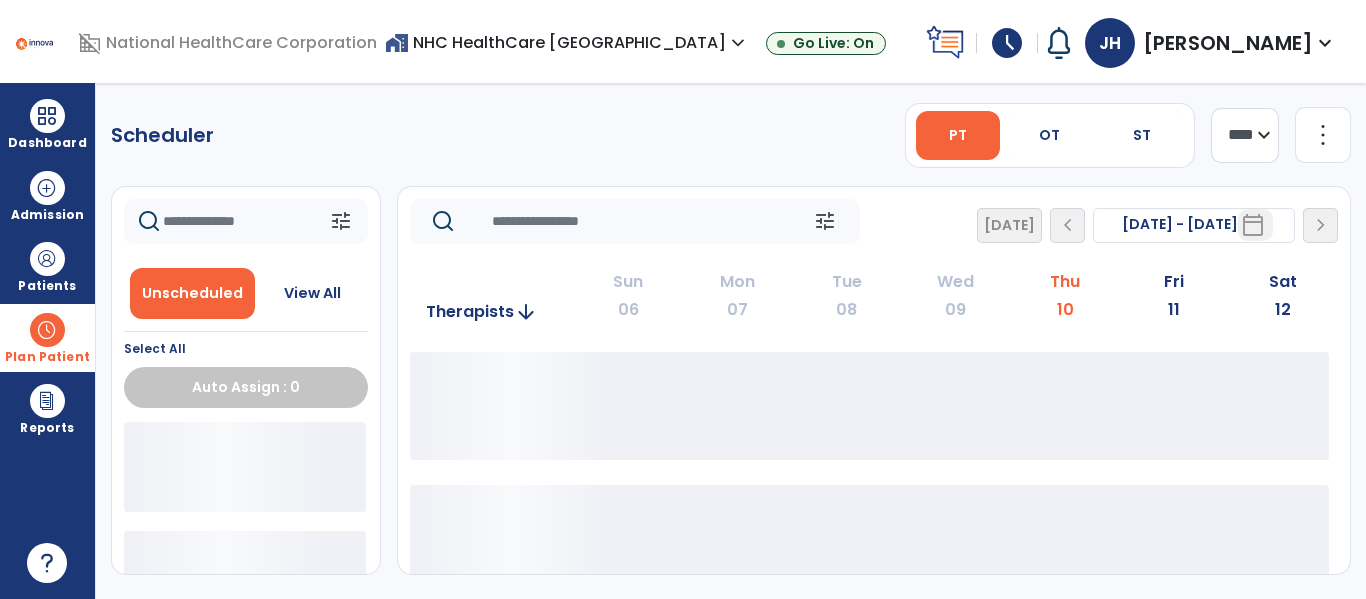 scroll, scrollTop: 0, scrollLeft: 0, axis: both 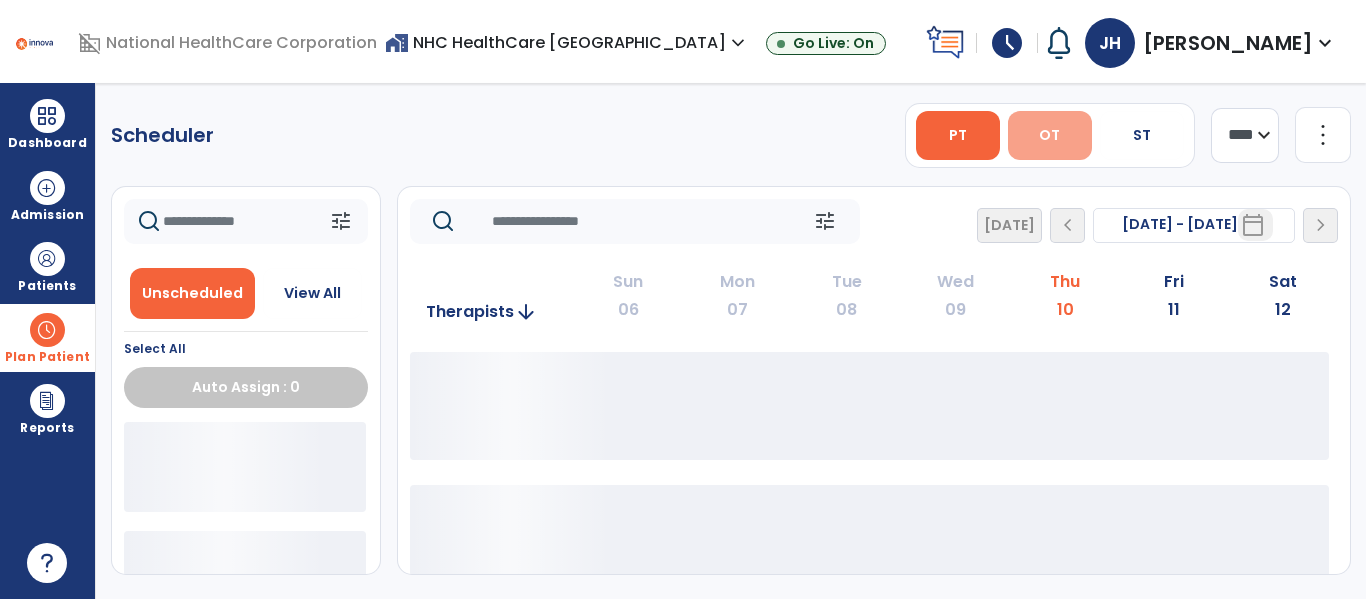 click on "OT" at bounding box center (1049, 135) 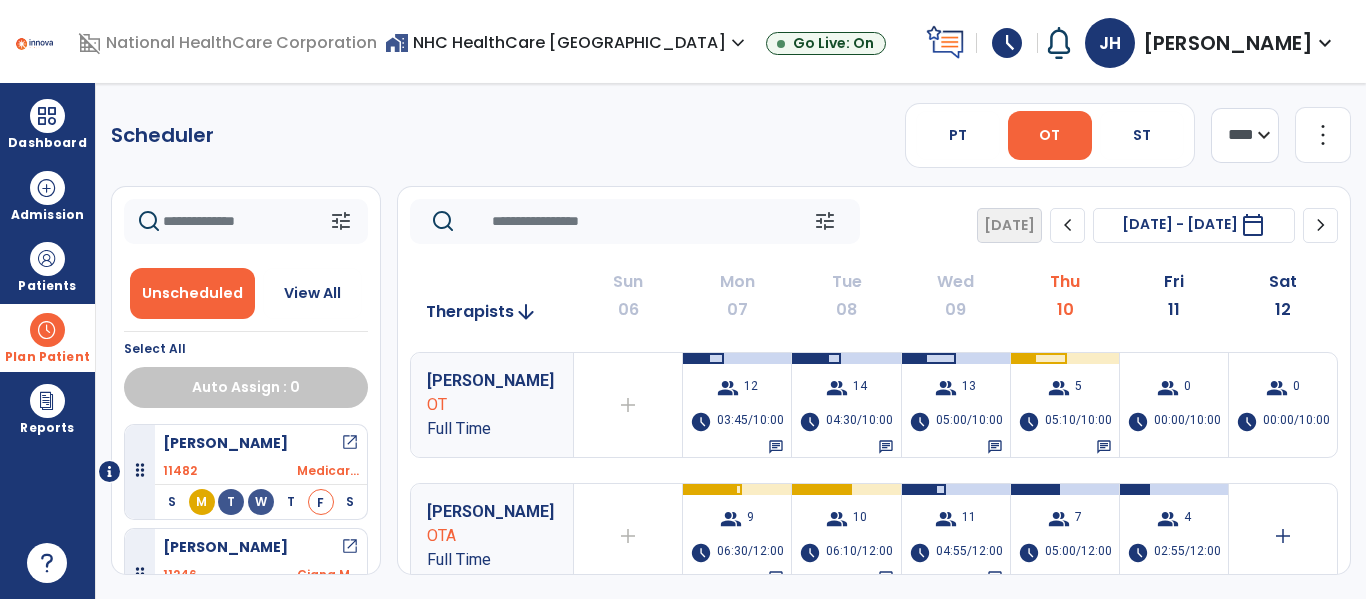click on "OT" at bounding box center (1049, 135) 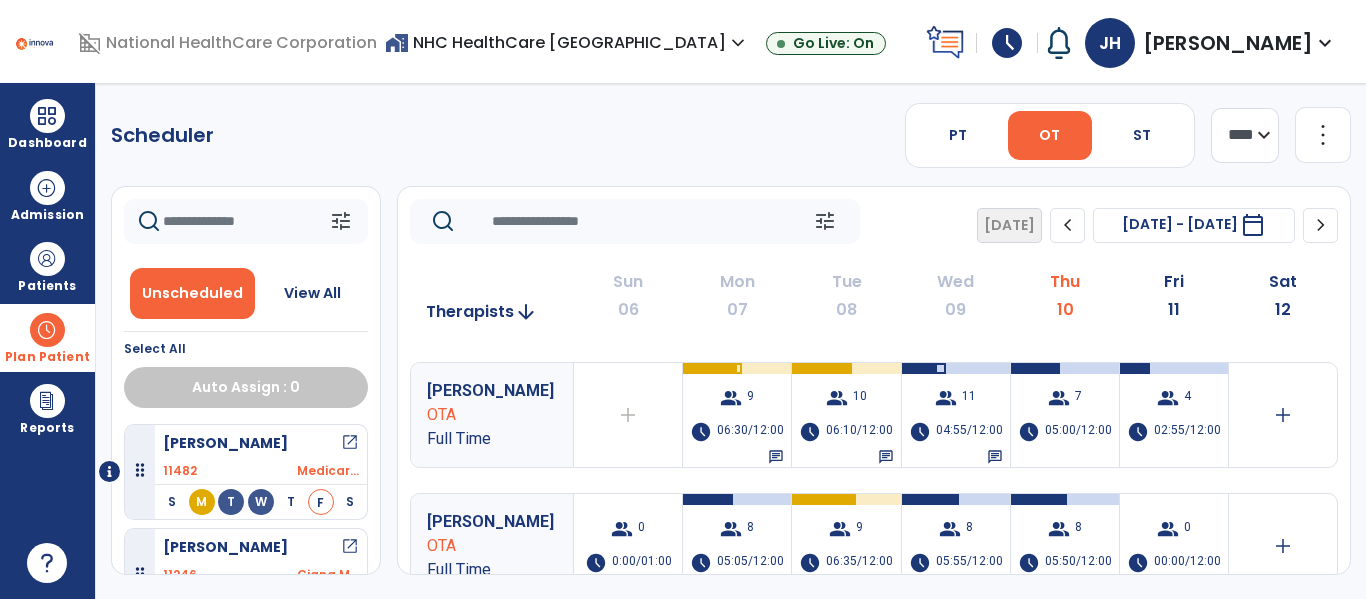scroll, scrollTop: 122, scrollLeft: 0, axis: vertical 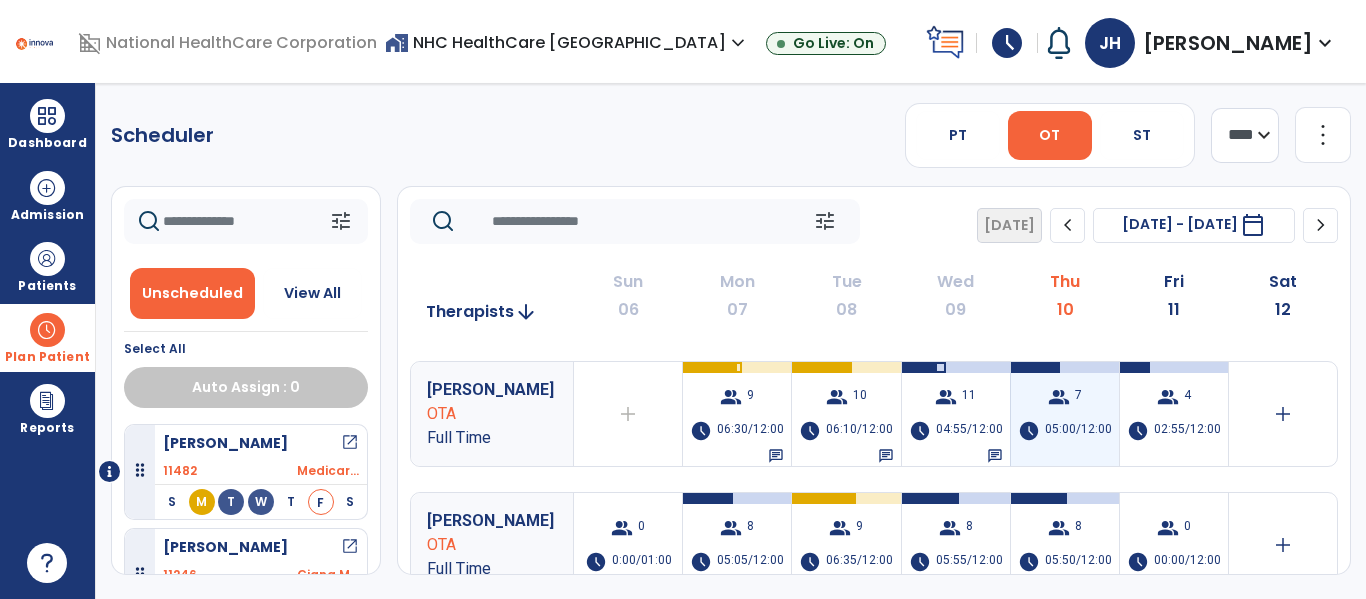 click on "7" at bounding box center [1078, 397] 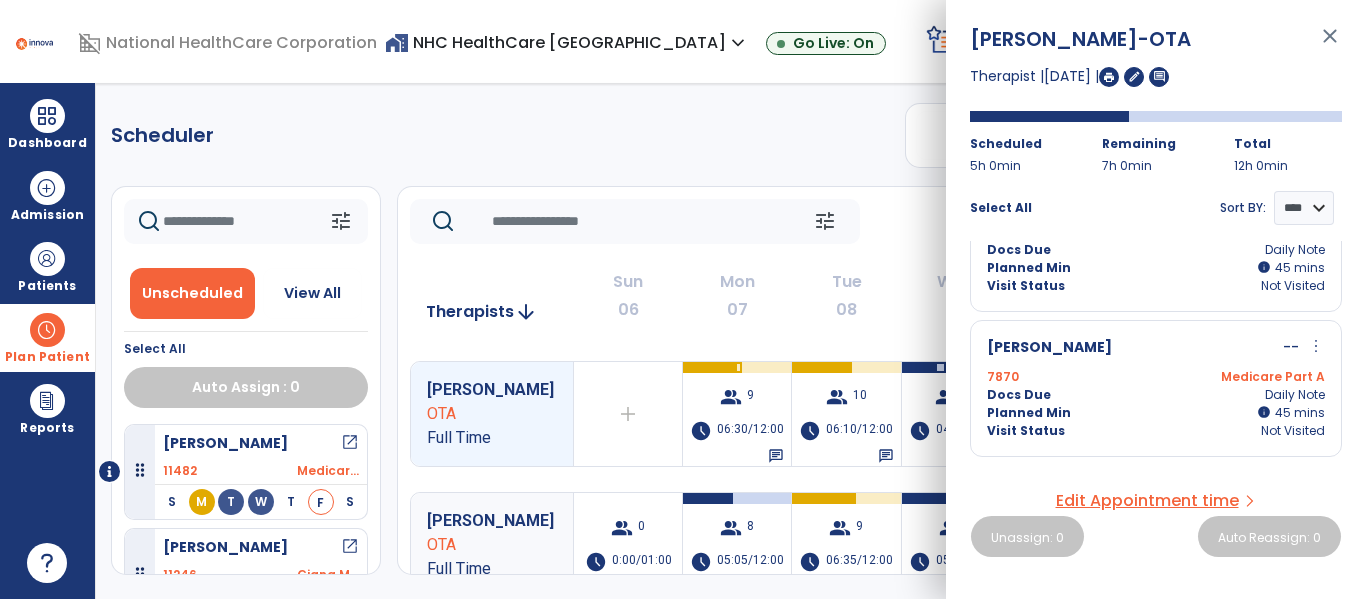 scroll, scrollTop: 0, scrollLeft: 0, axis: both 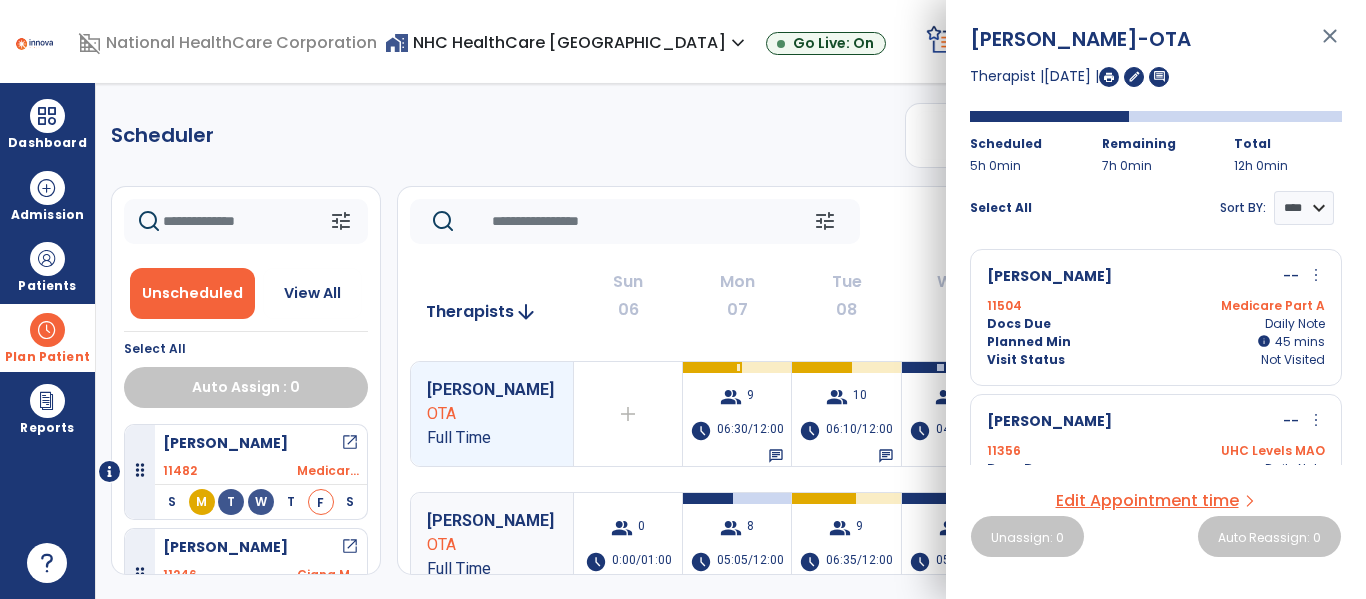 click on "close" at bounding box center [1330, 45] 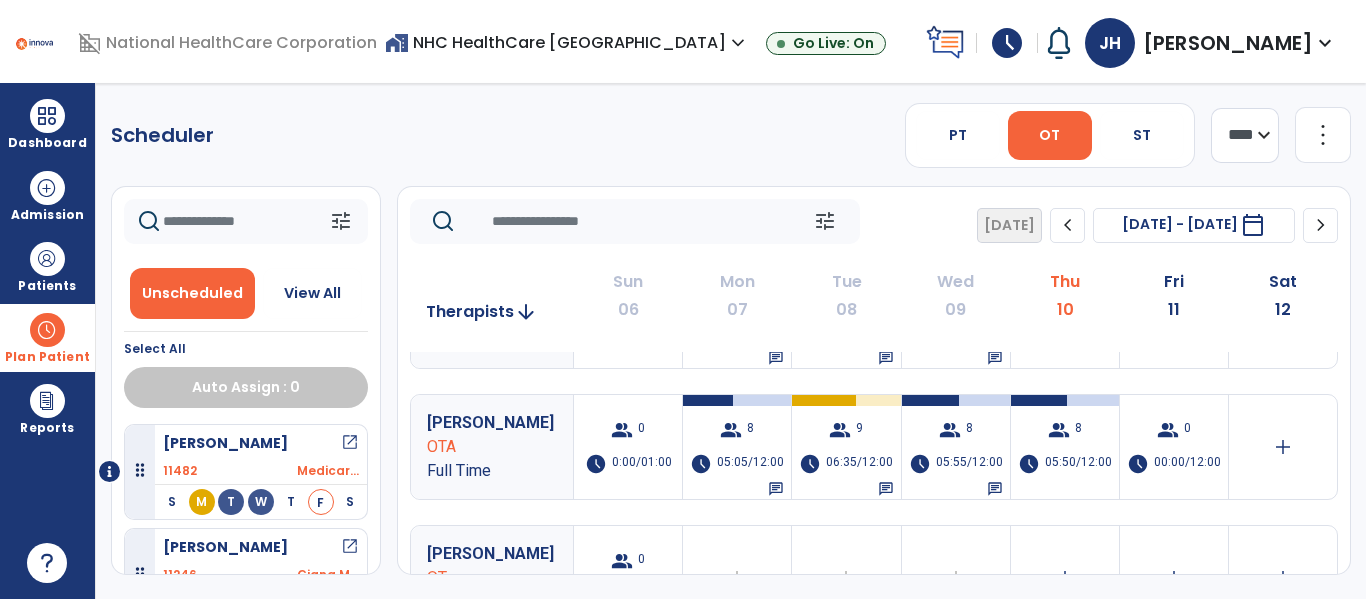 scroll, scrollTop: 0, scrollLeft: 0, axis: both 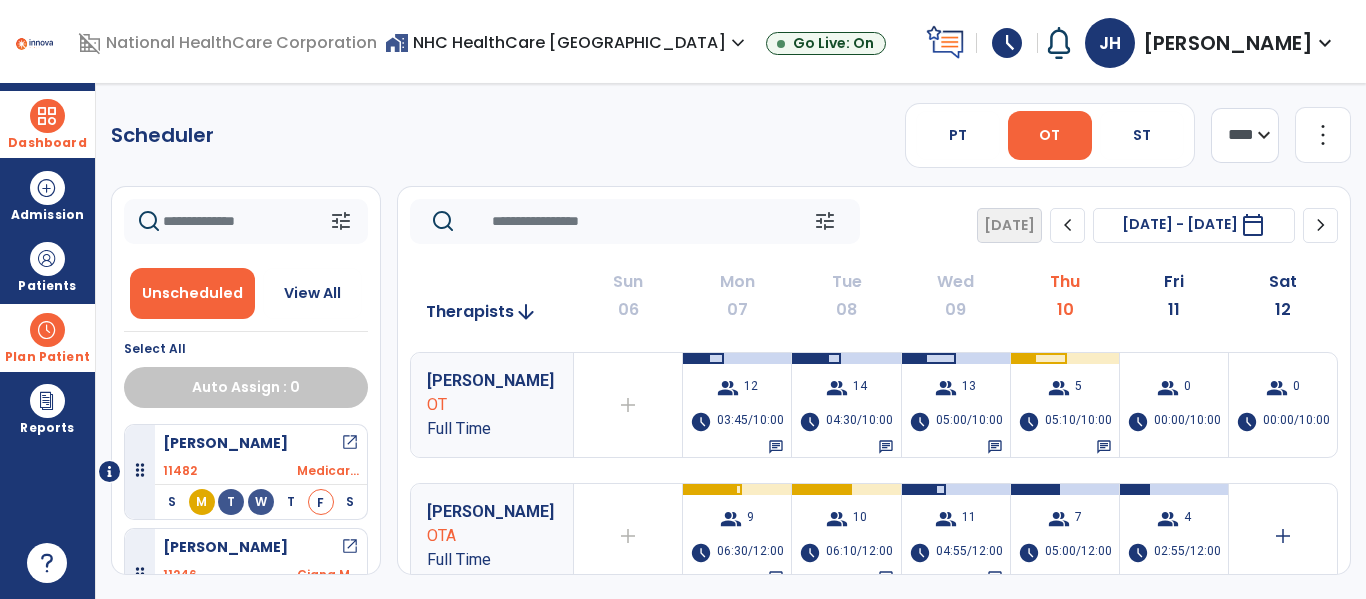 click at bounding box center (47, 116) 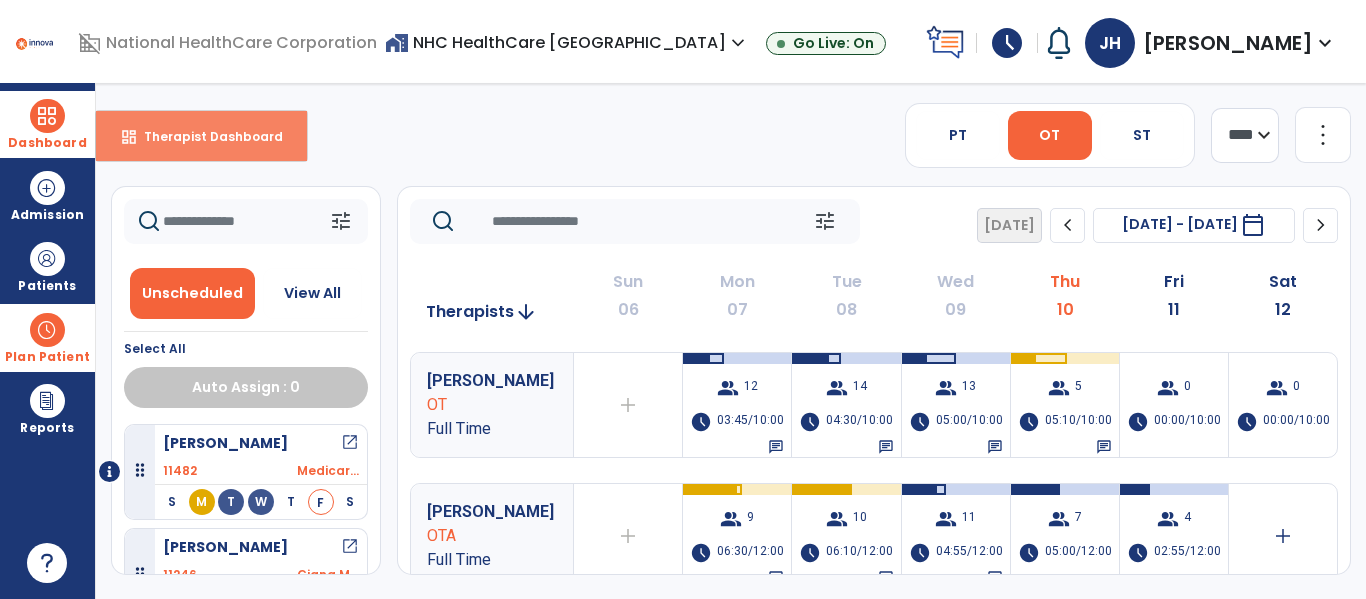 click on "dashboard  Therapist Dashboard" at bounding box center [201, 136] 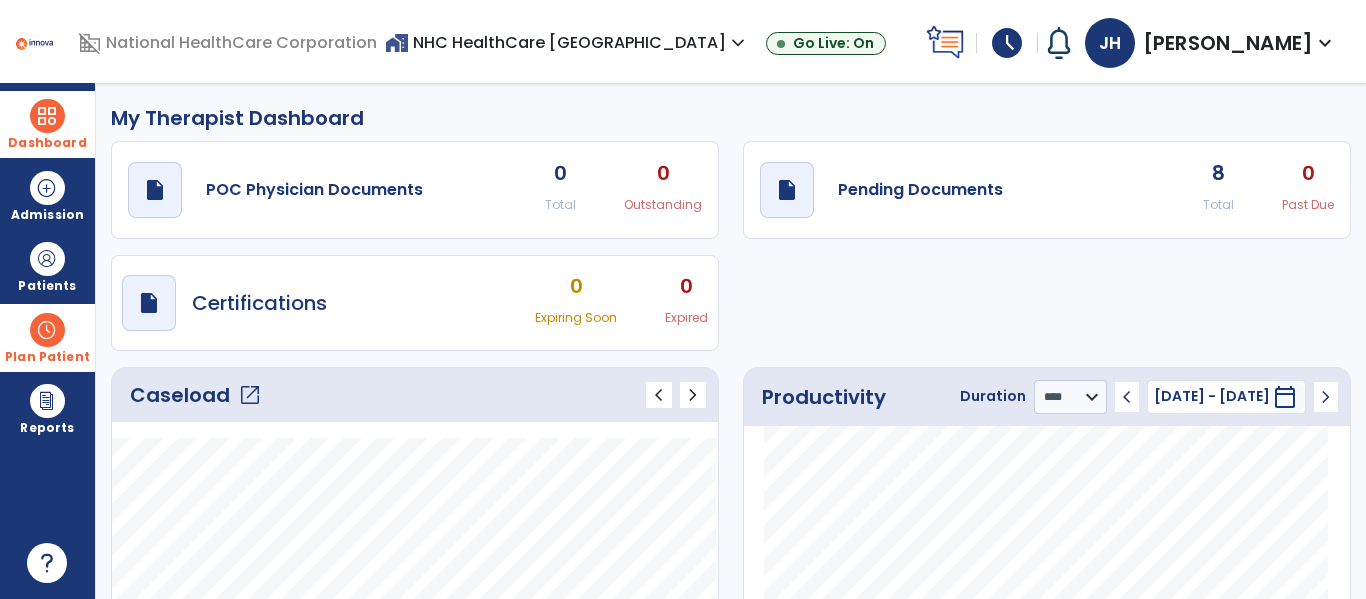 click on "schedule" at bounding box center (1007, 43) 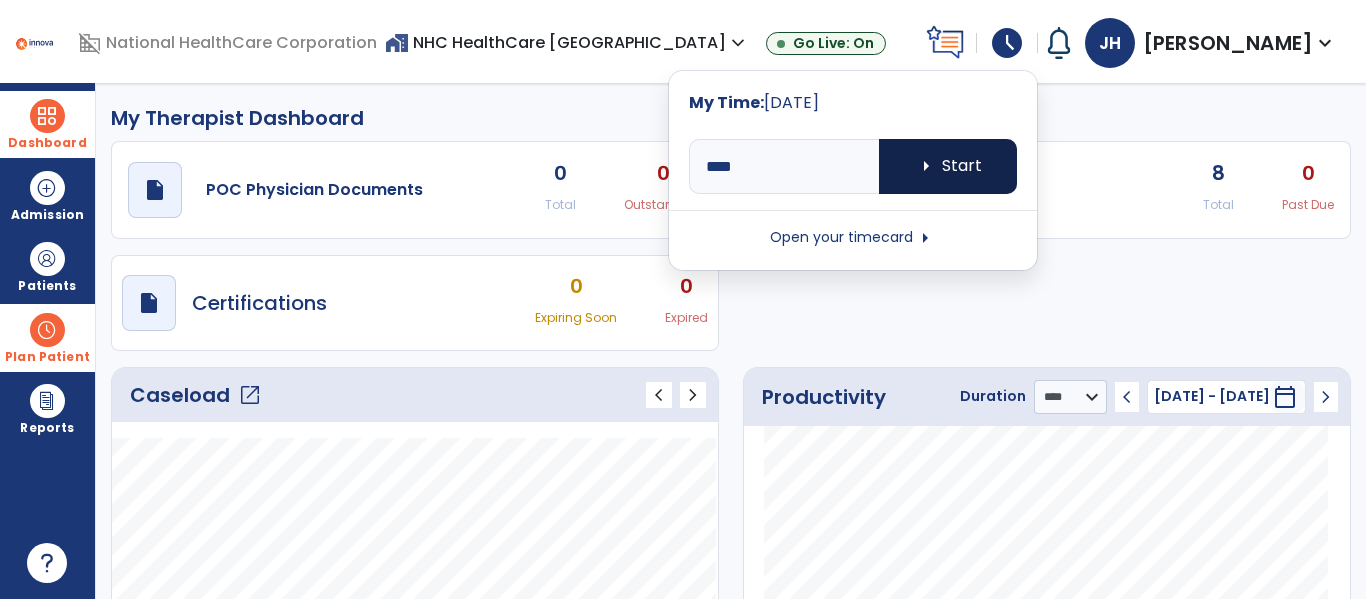 click on "arrow_right  Start" at bounding box center (948, 166) 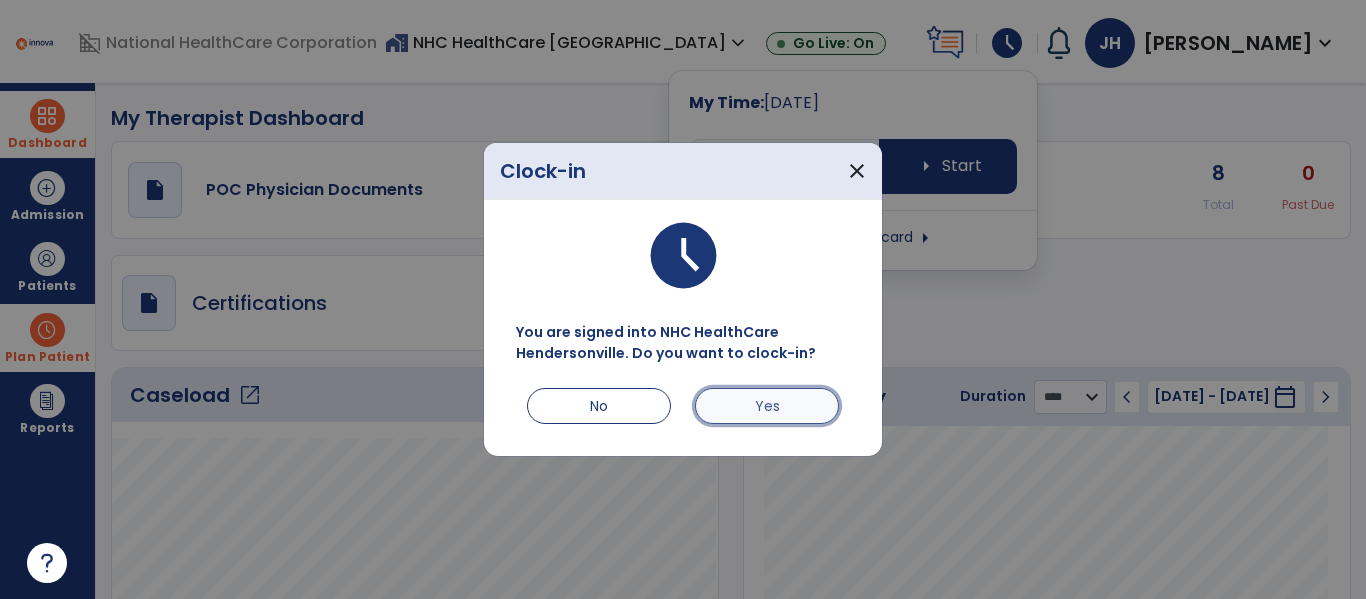 click on "Yes" at bounding box center (767, 406) 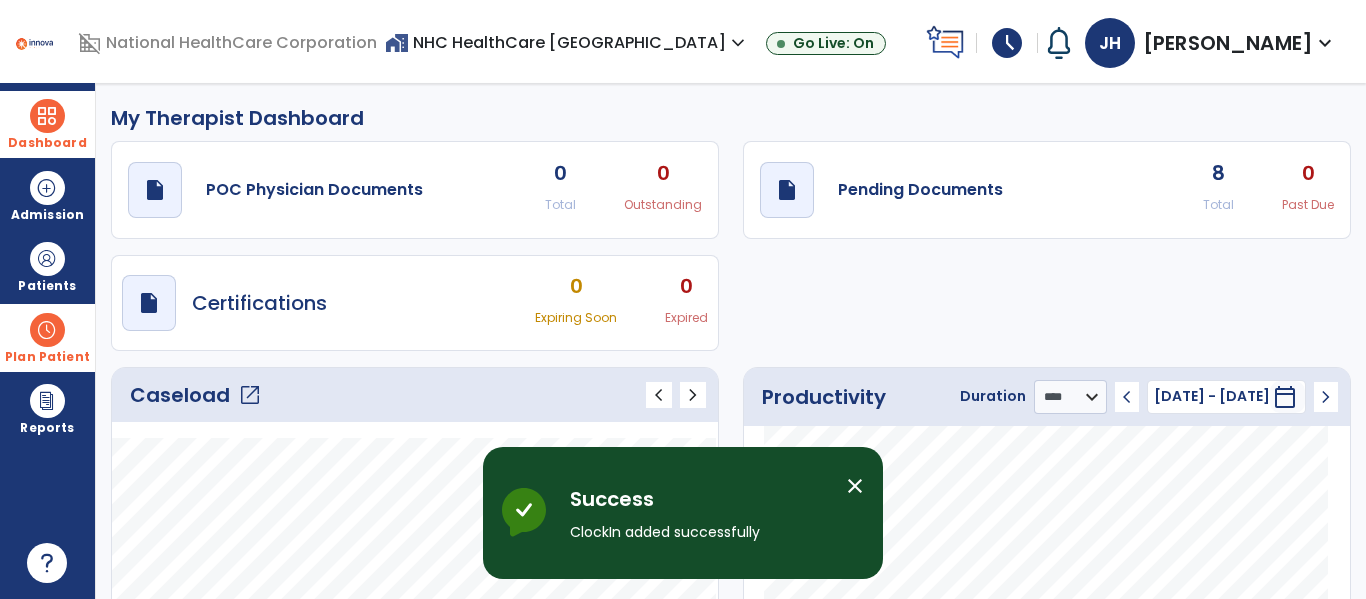 click on "Caseload   open_in_new" 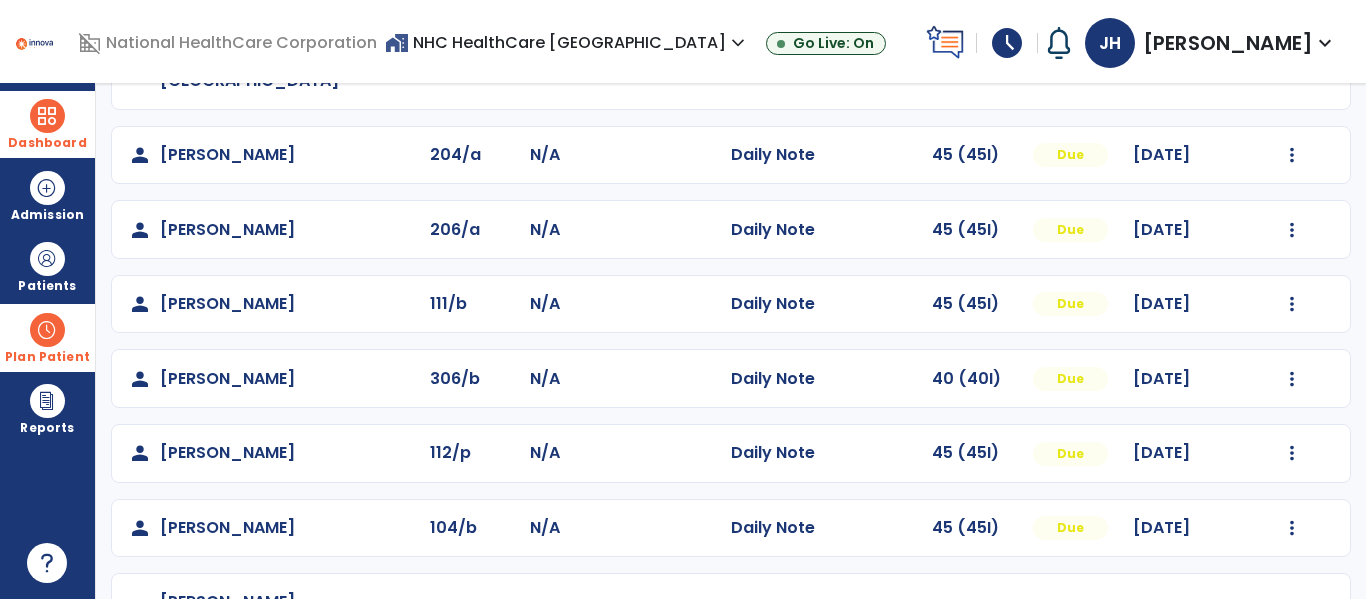 scroll, scrollTop: 0, scrollLeft: 0, axis: both 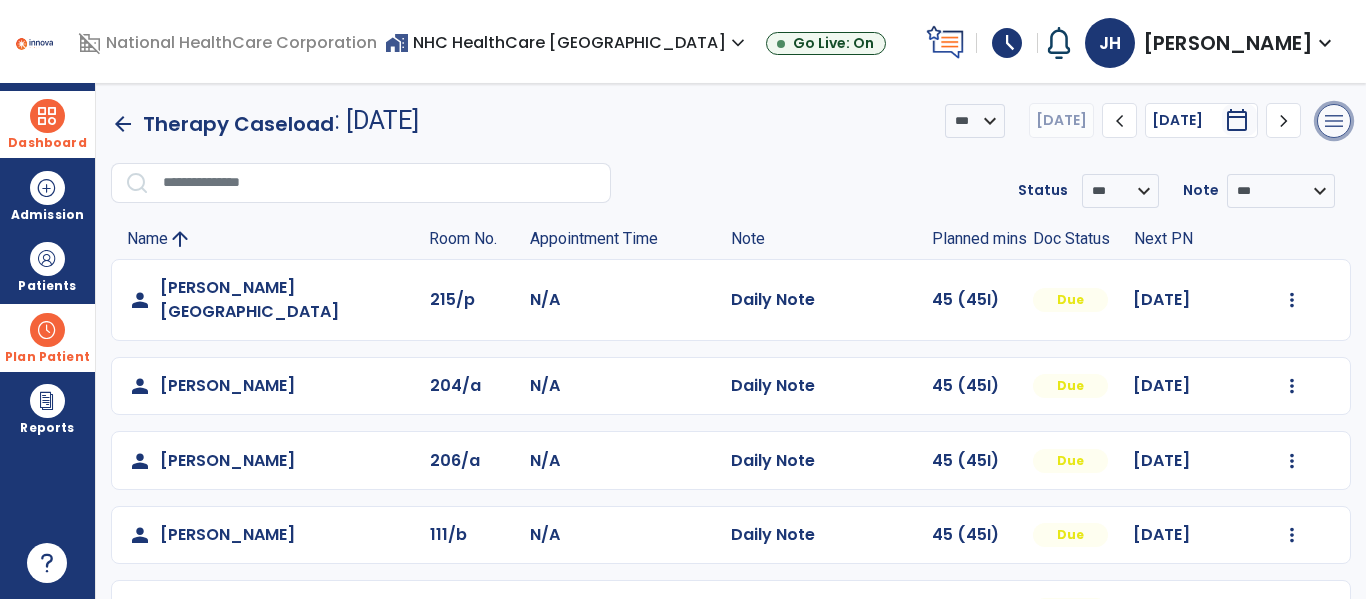 click on "menu" at bounding box center [1334, 121] 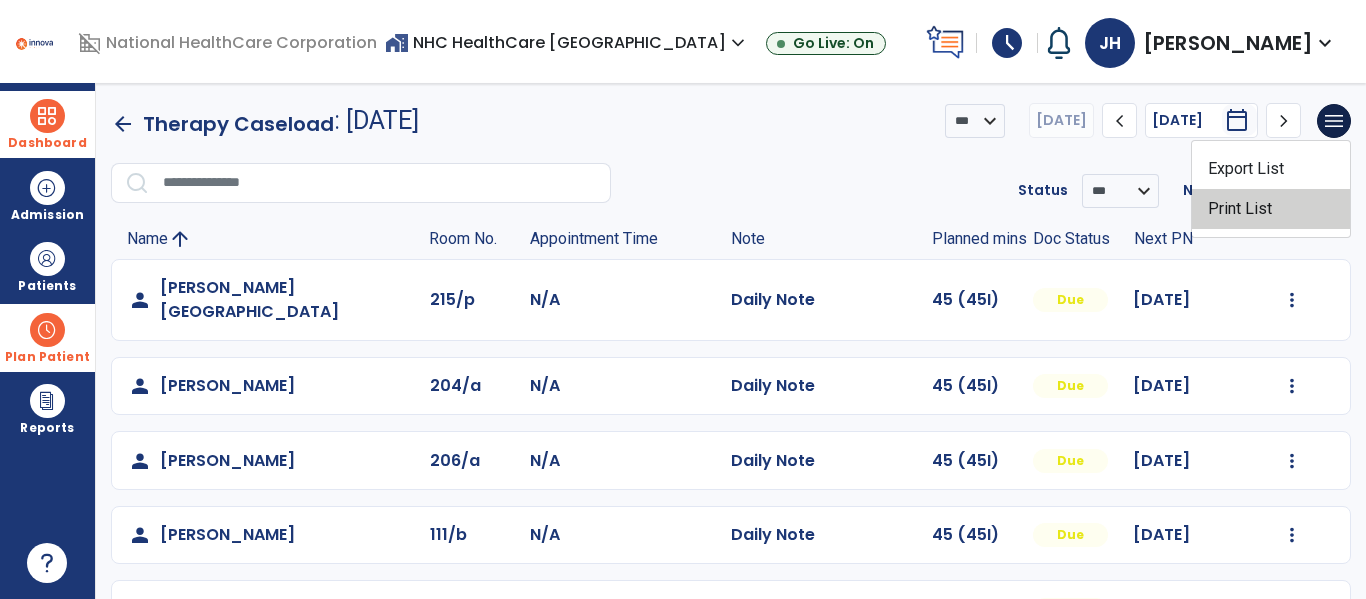 click on "Print List" 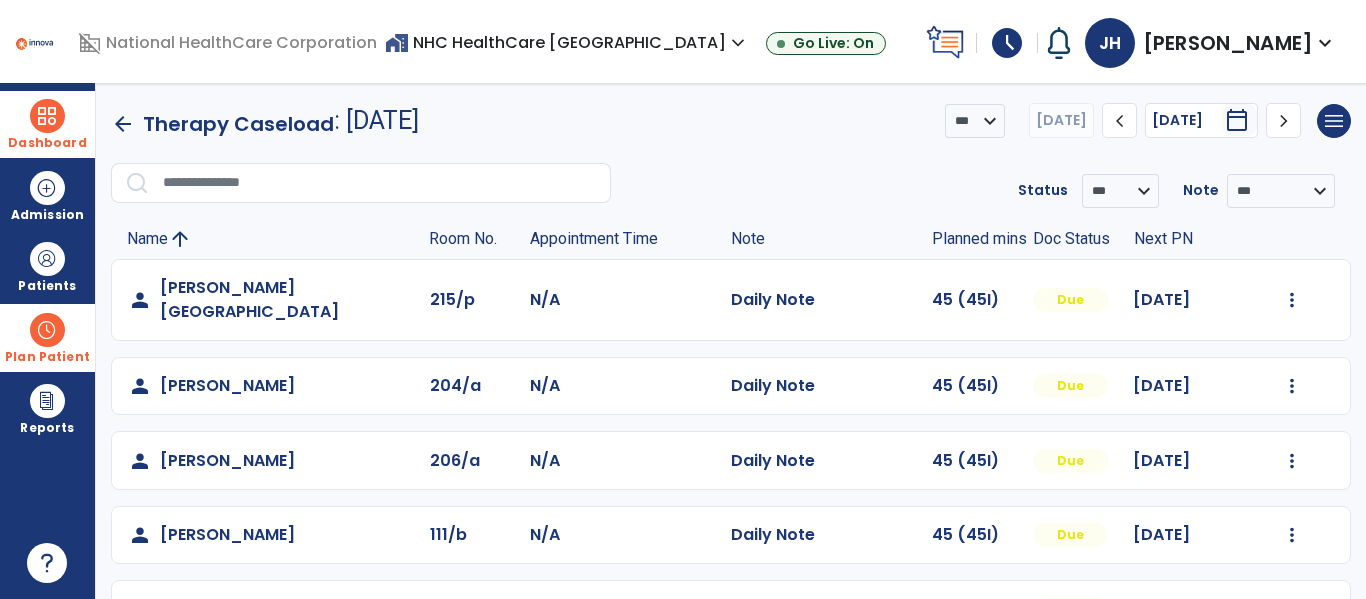 scroll, scrollTop: 264, scrollLeft: 0, axis: vertical 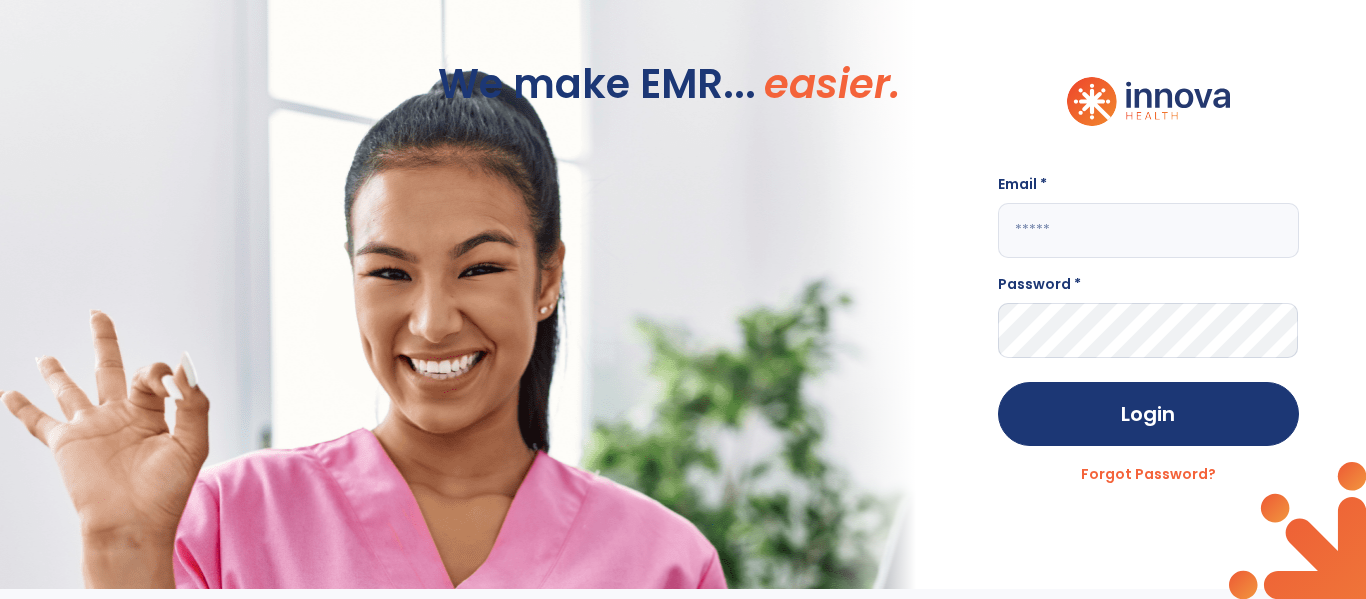 type on "**********" 